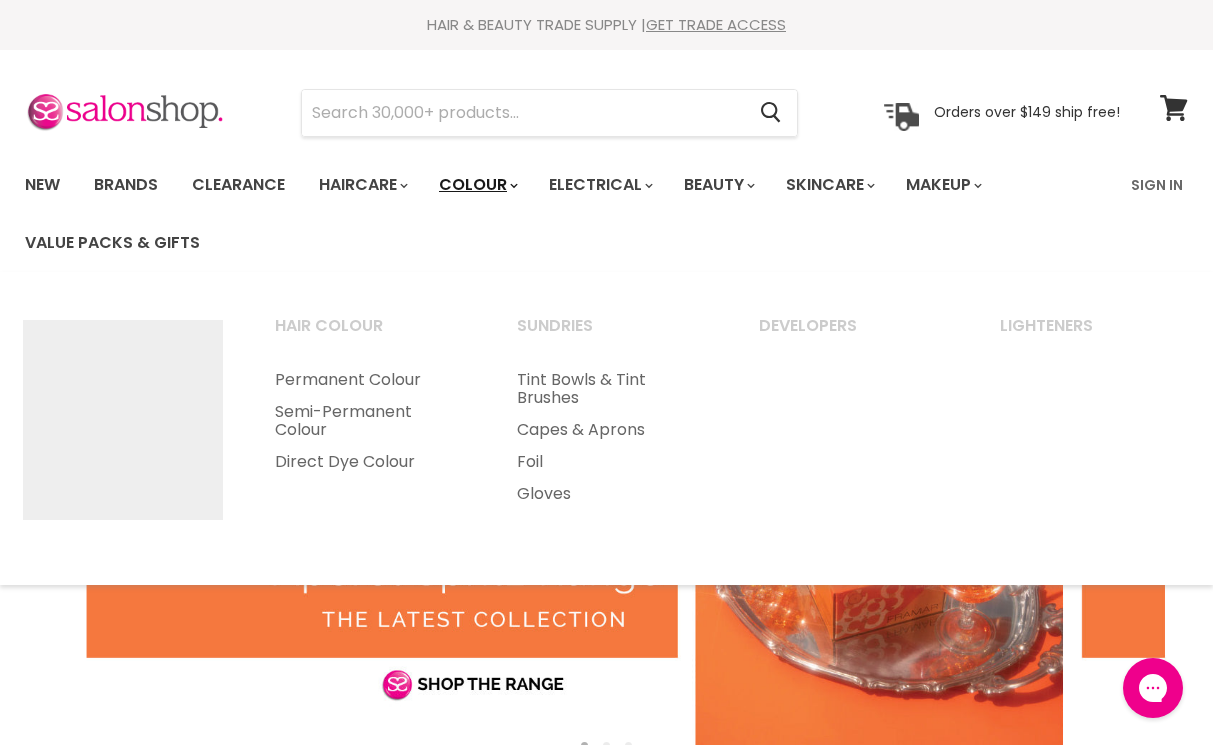 scroll, scrollTop: 0, scrollLeft: 0, axis: both 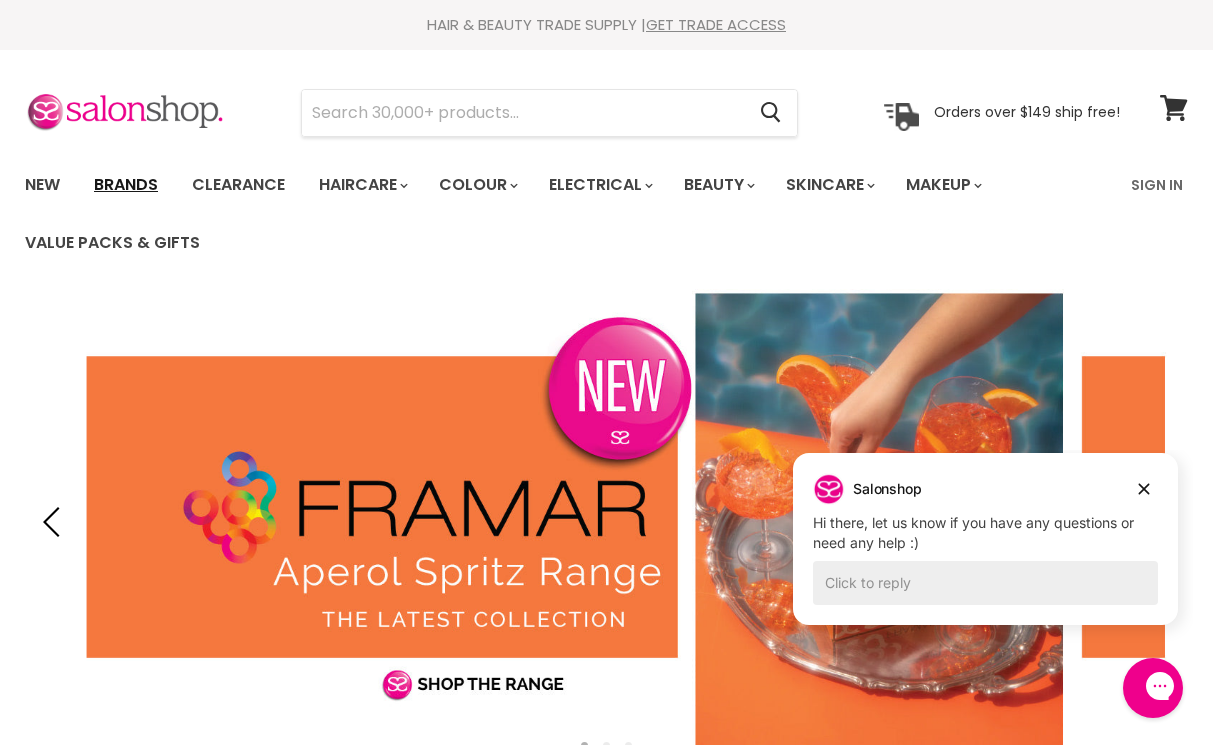 click on "Brands" at bounding box center (126, 185) 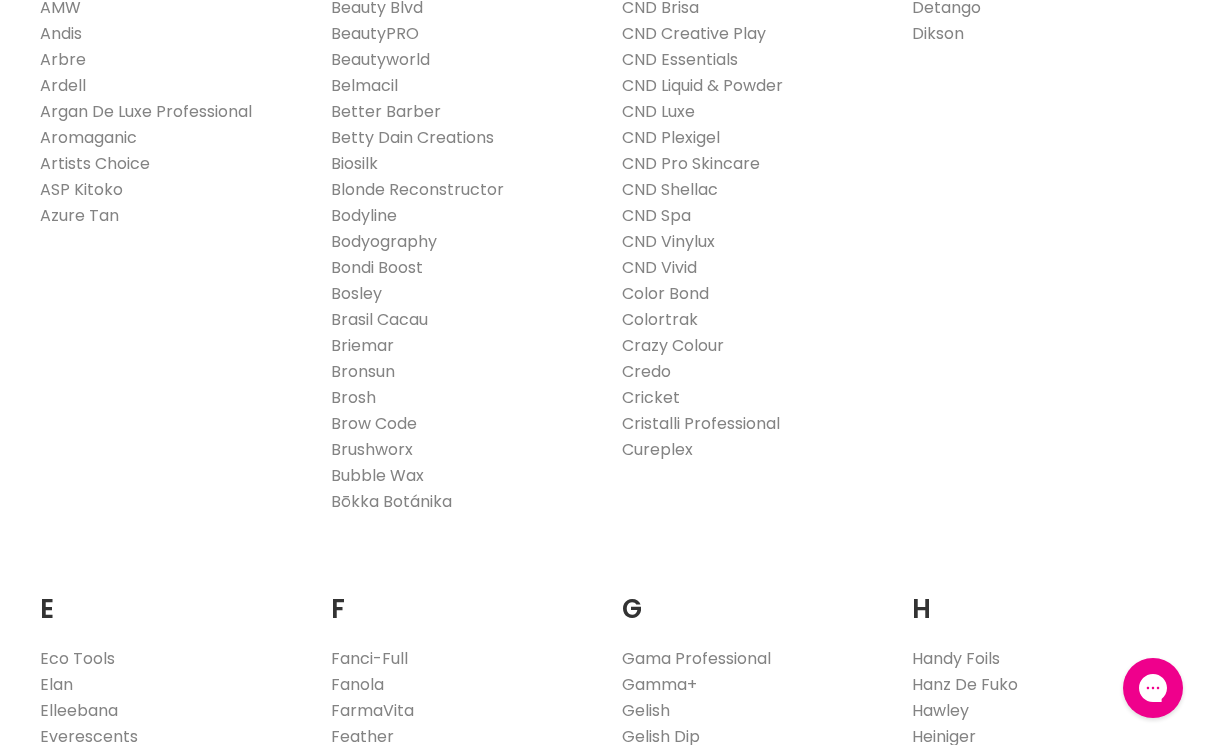 scroll, scrollTop: 841, scrollLeft: 0, axis: vertical 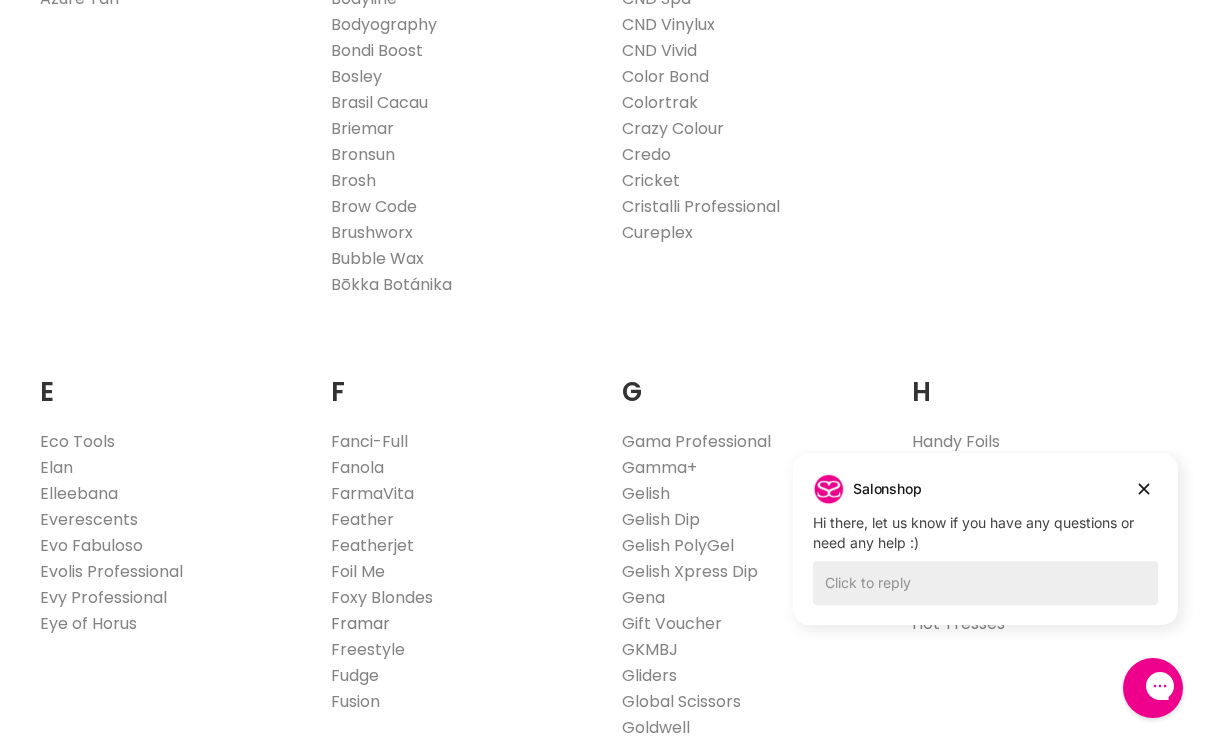 click on "Framar" at bounding box center (360, 623) 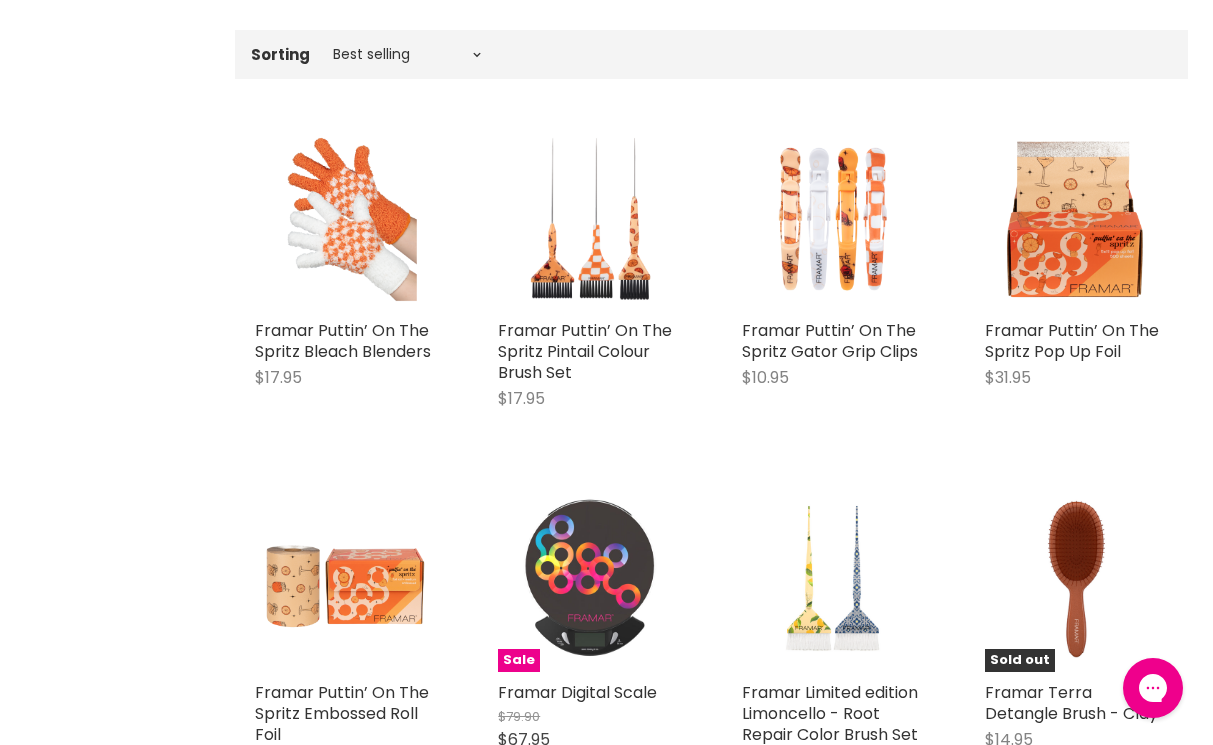 scroll, scrollTop: 0, scrollLeft: 0, axis: both 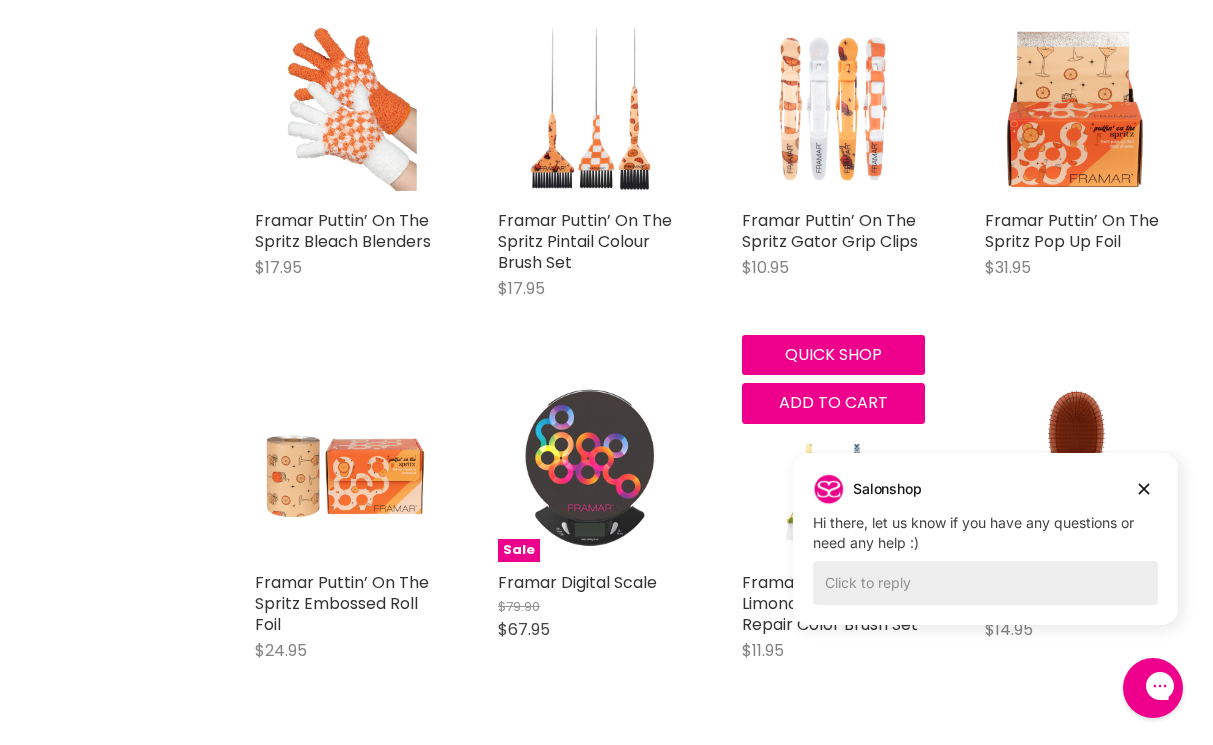 click at bounding box center (833, 108) 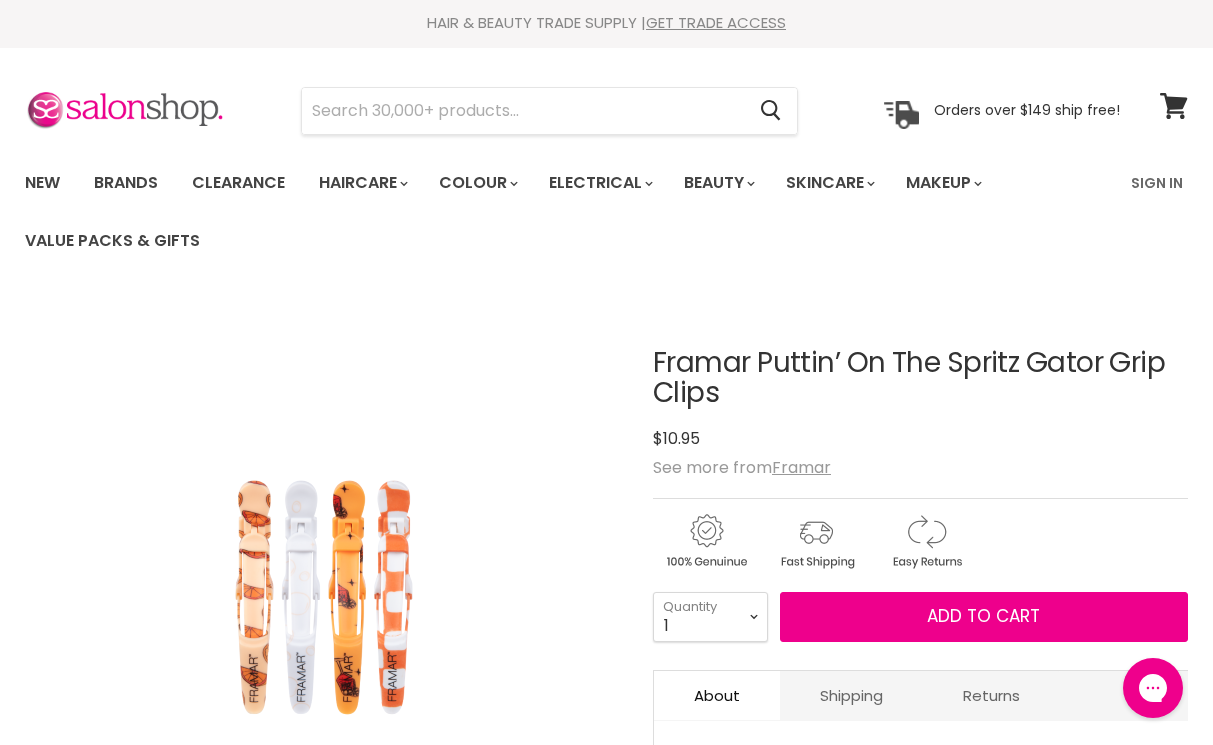 scroll, scrollTop: 0, scrollLeft: 0, axis: both 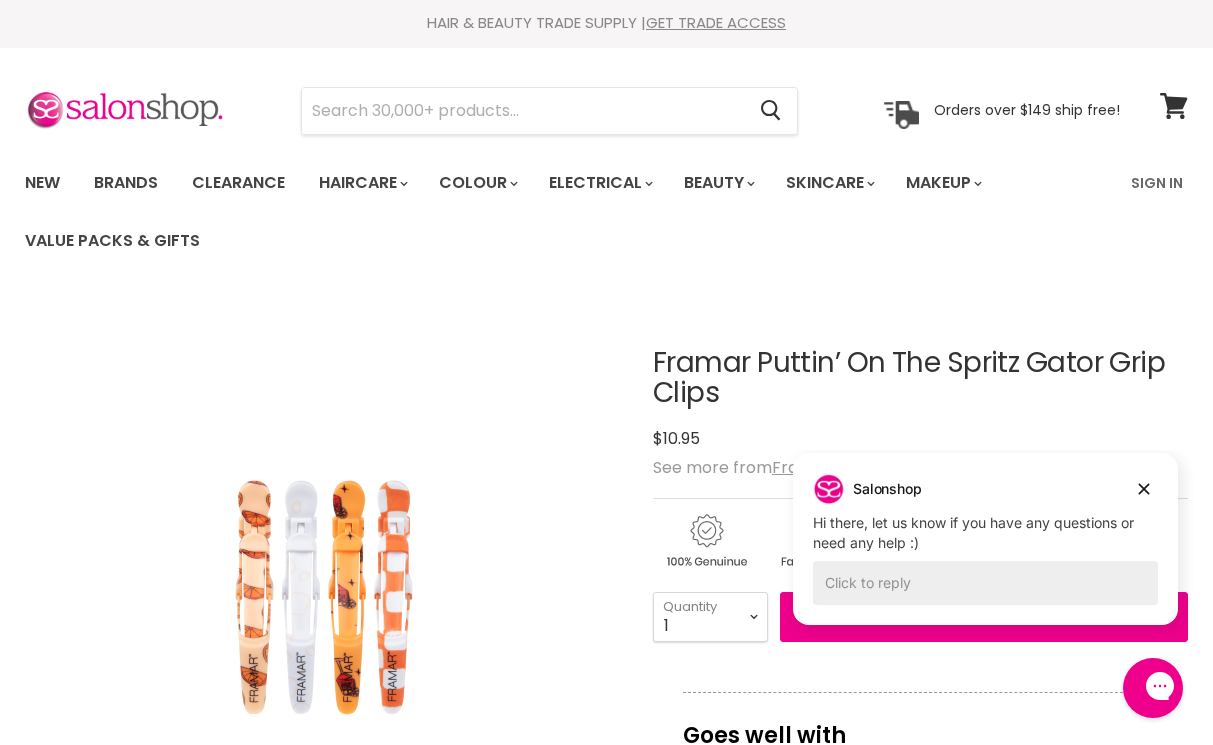 click on "Click or scroll to zoom
Tap or pinch to zoom" at bounding box center [324, 597] 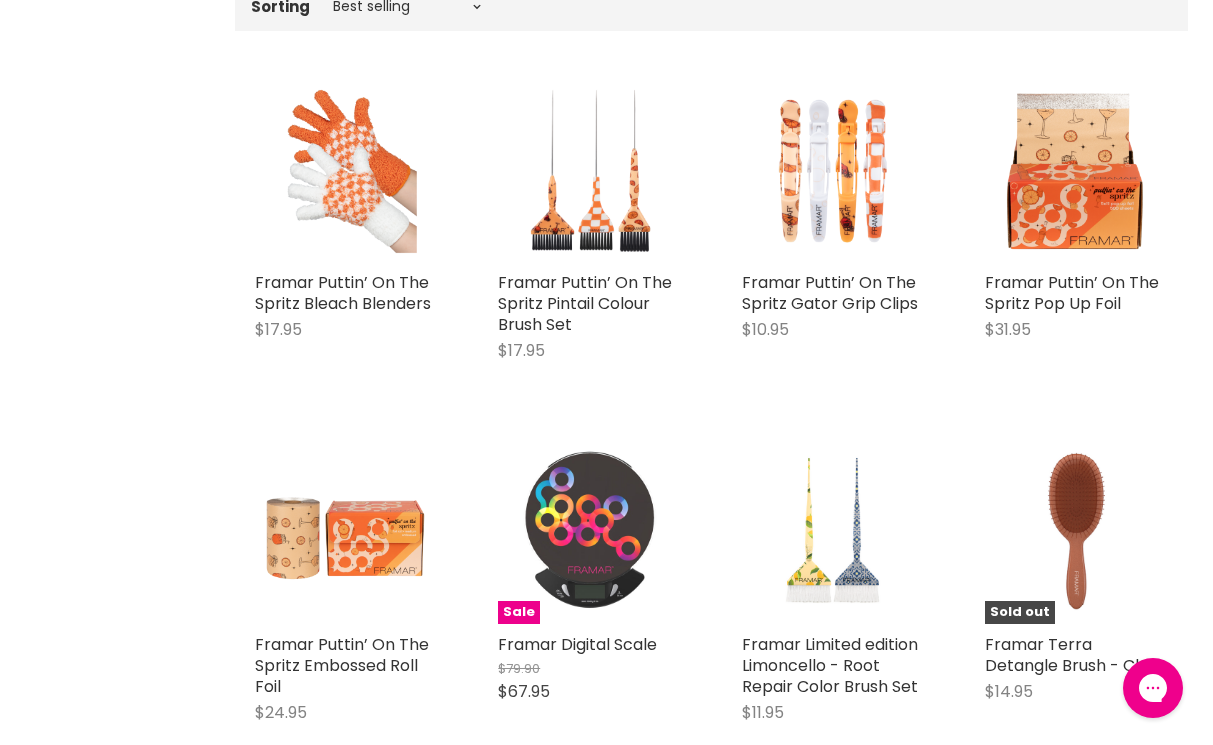 scroll, scrollTop: 0, scrollLeft: 0, axis: both 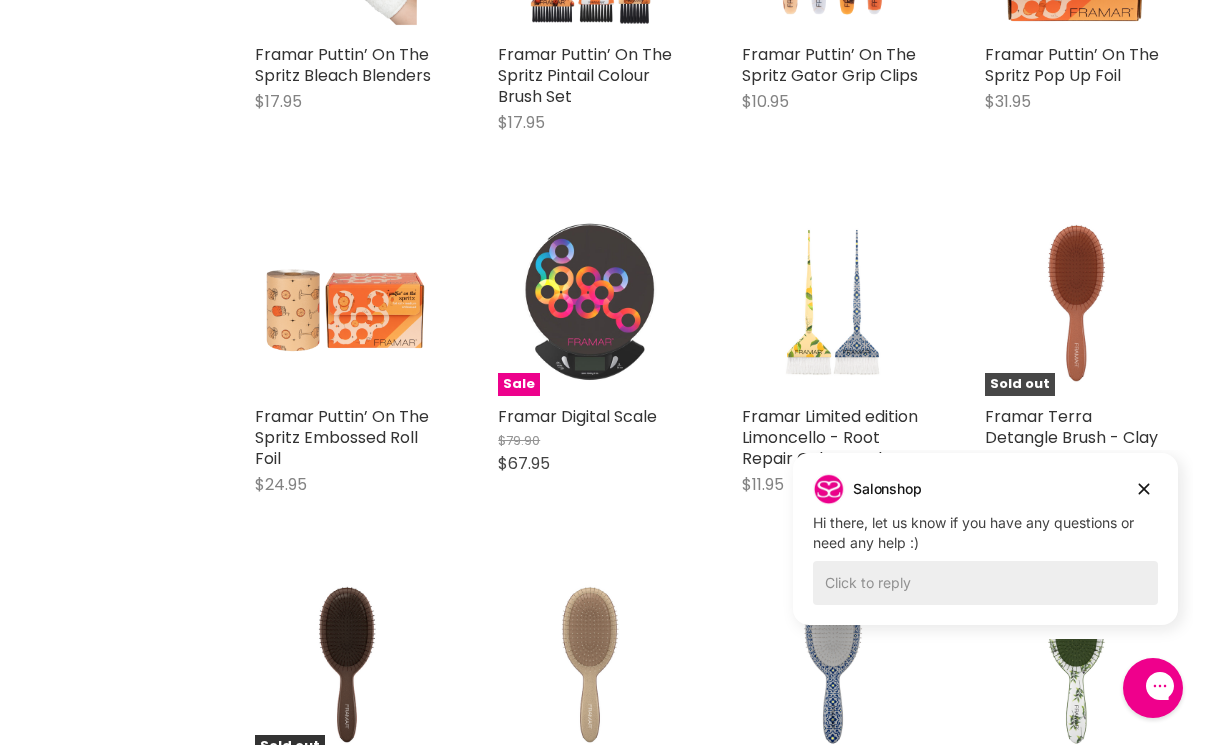 click at bounding box center [1076, 304] 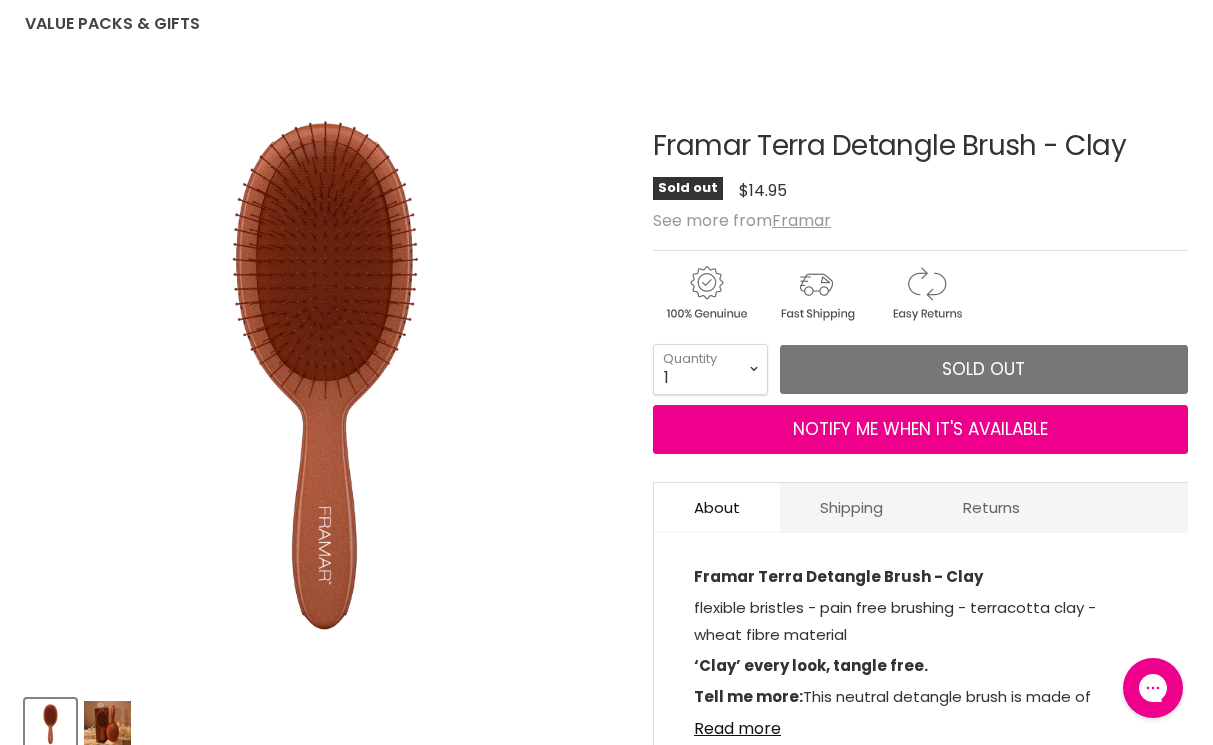 scroll, scrollTop: 0, scrollLeft: 0, axis: both 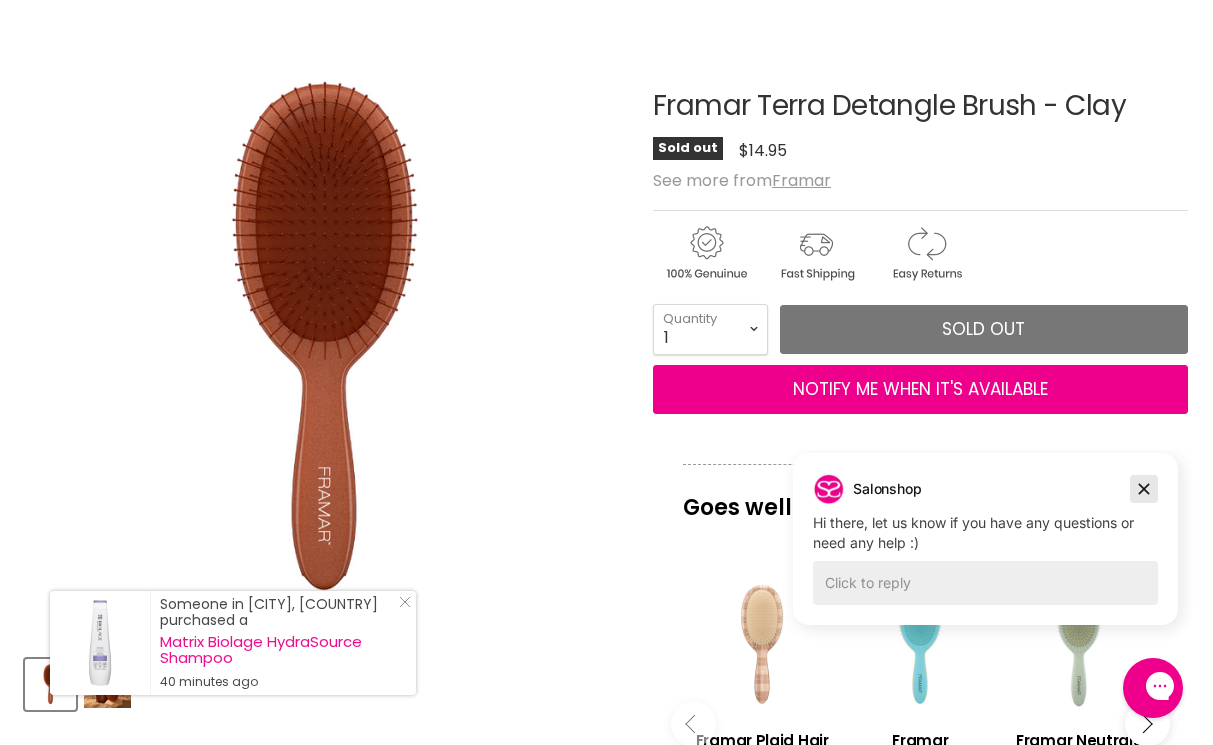 click 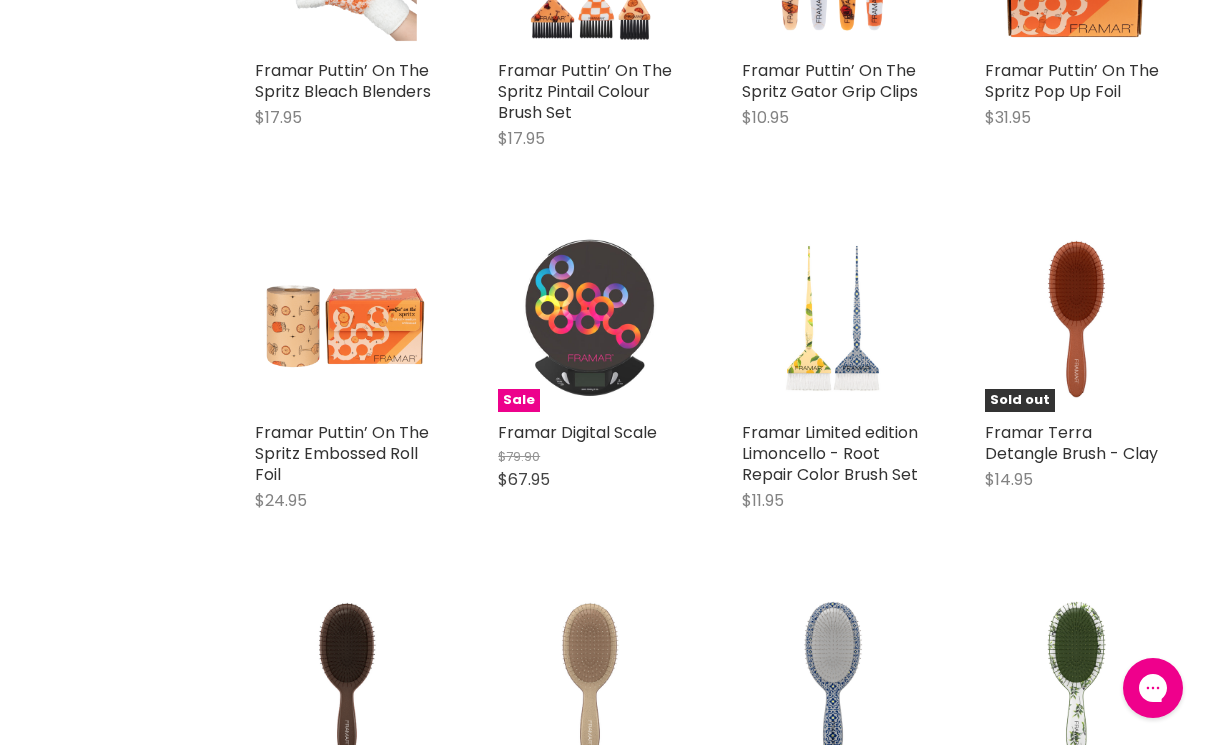 scroll, scrollTop: 814, scrollLeft: 0, axis: vertical 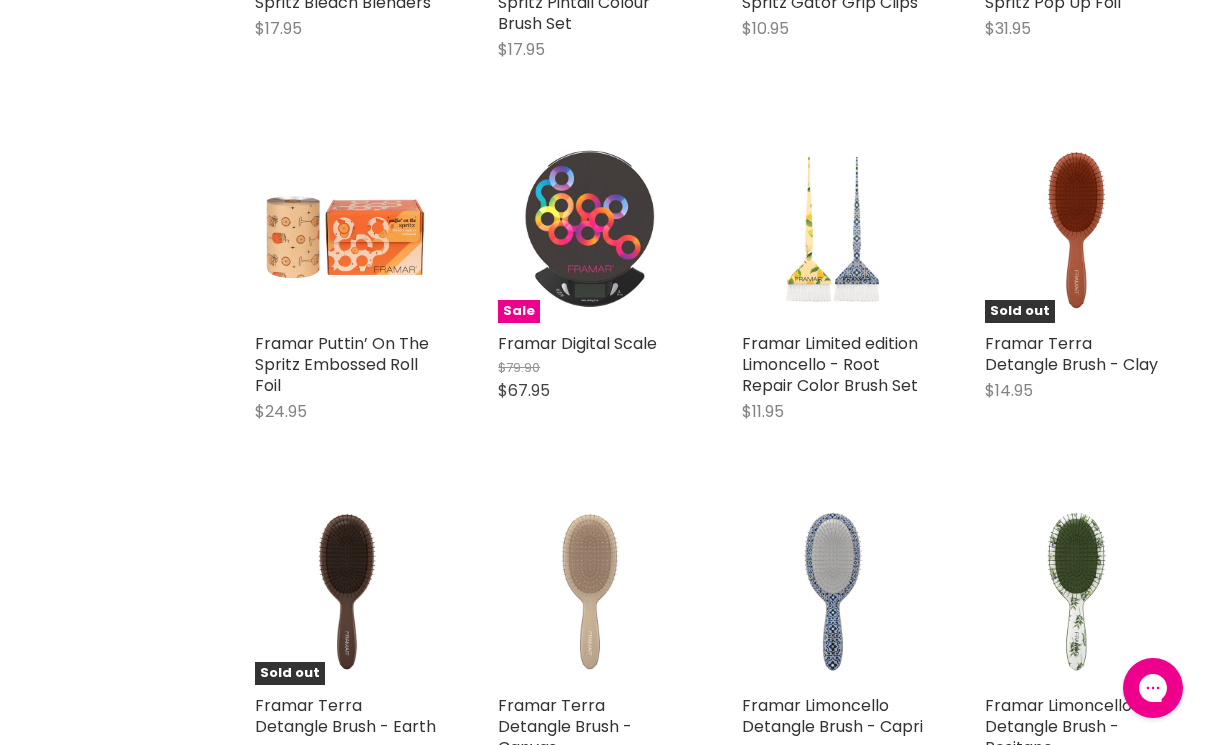 click at bounding box center (589, 592) 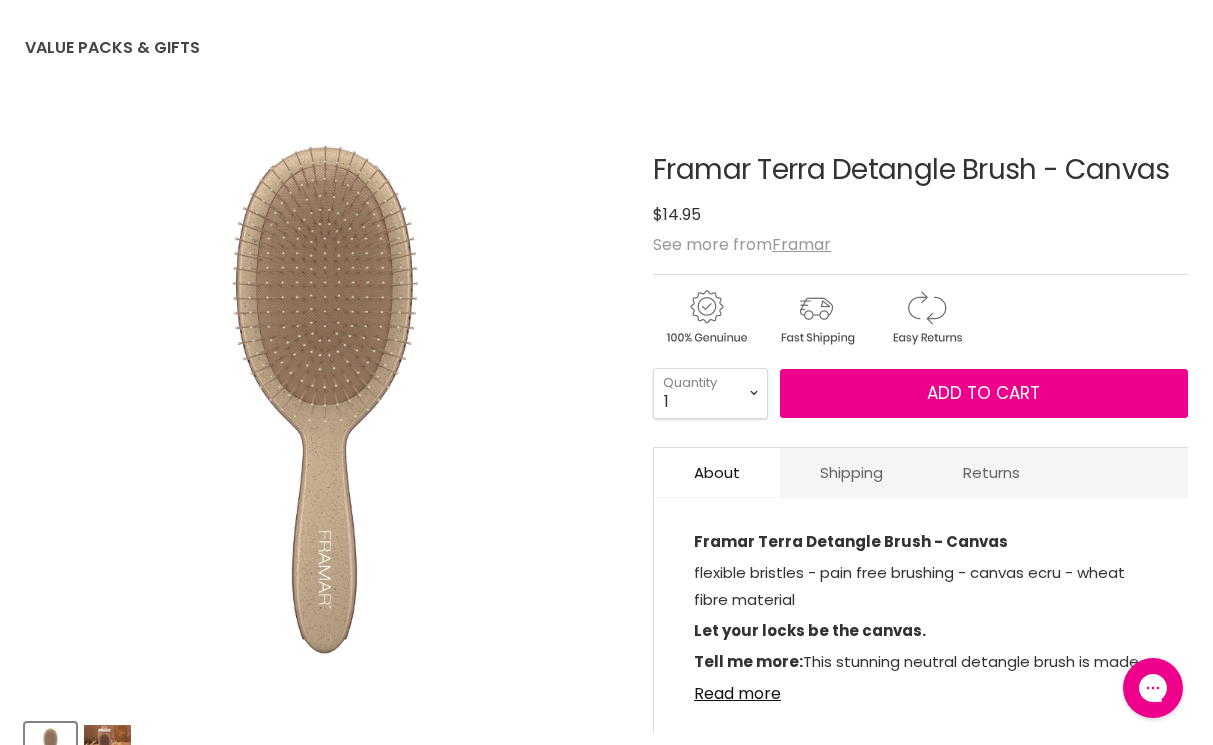 scroll, scrollTop: 0, scrollLeft: 0, axis: both 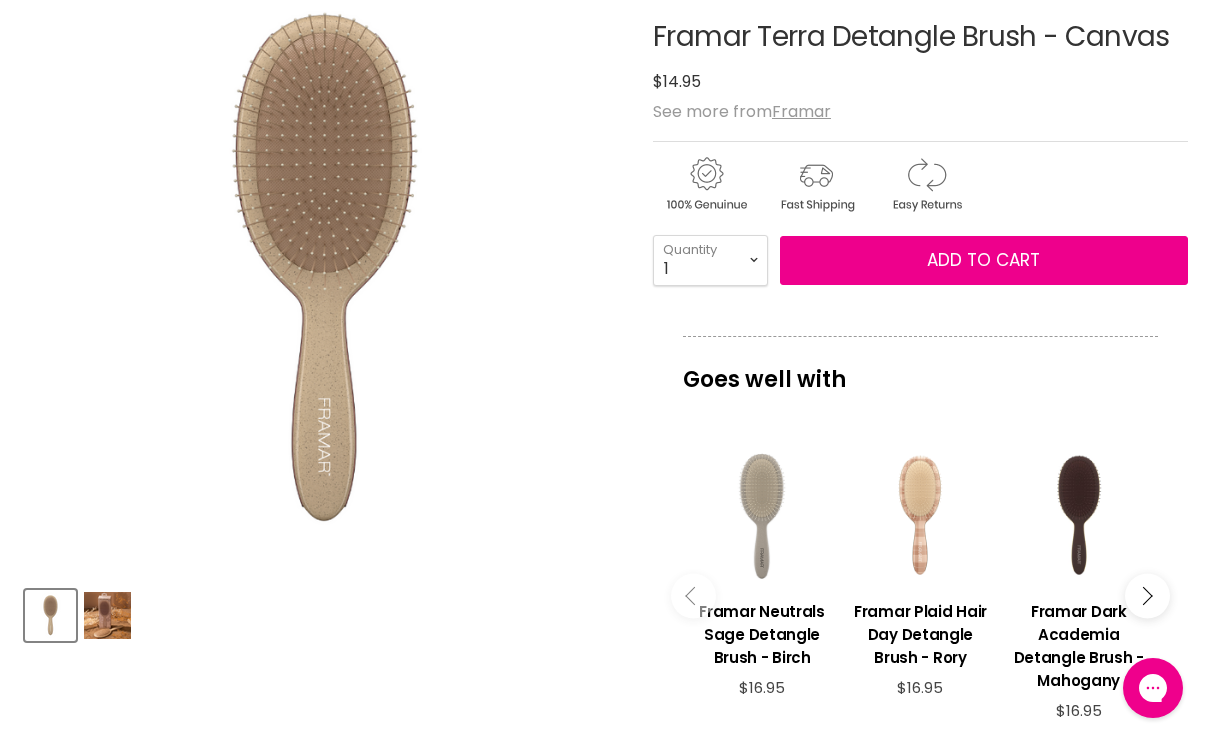 click at bounding box center (107, 615) 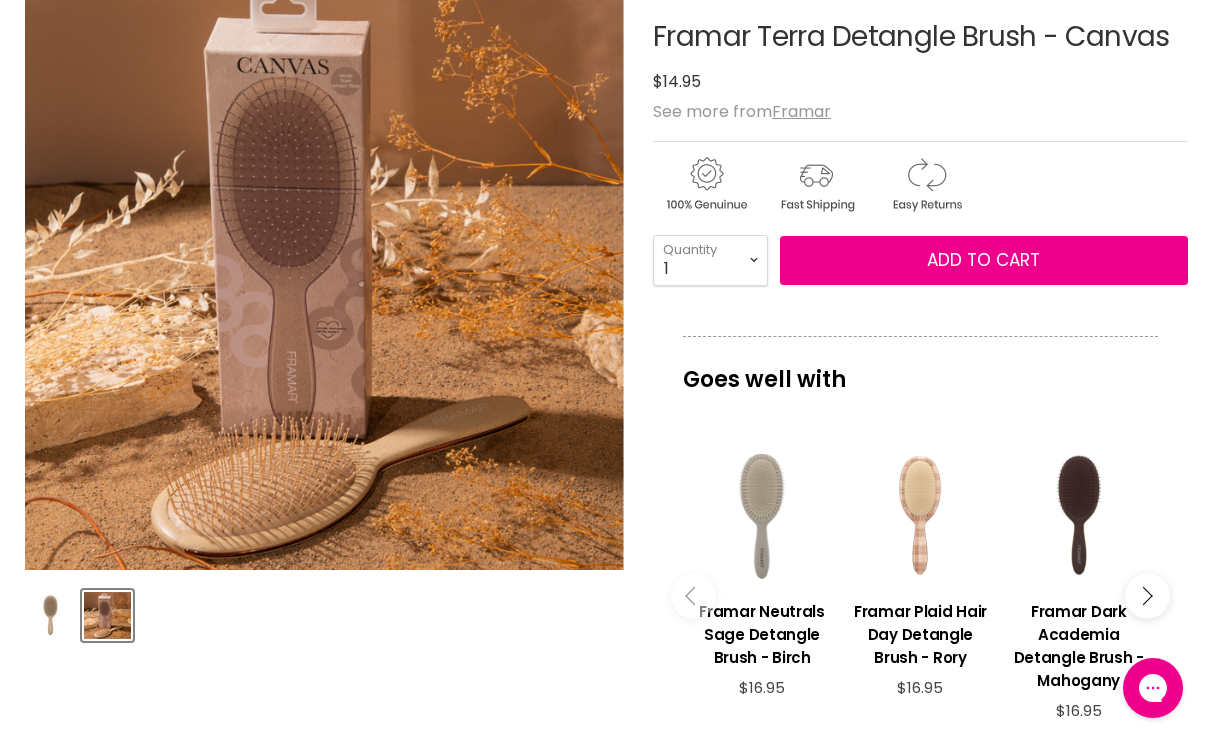 click at bounding box center [50, 615] 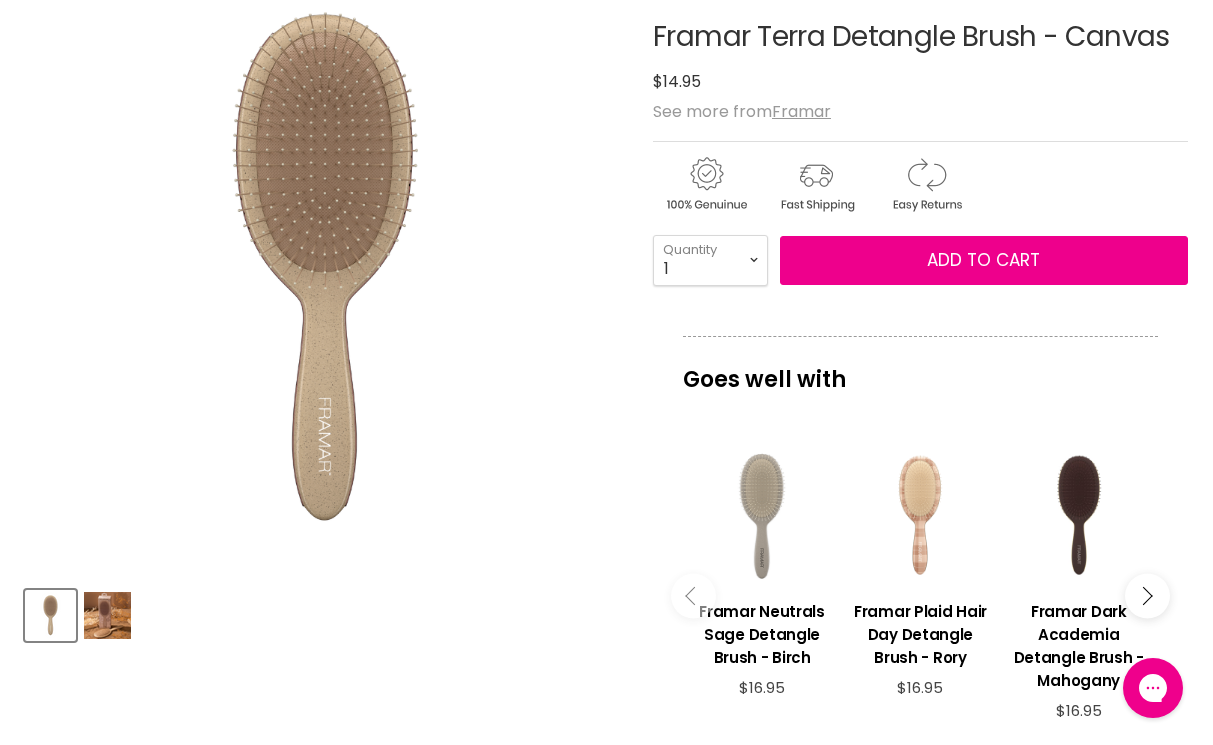 click at bounding box center (324, 270) 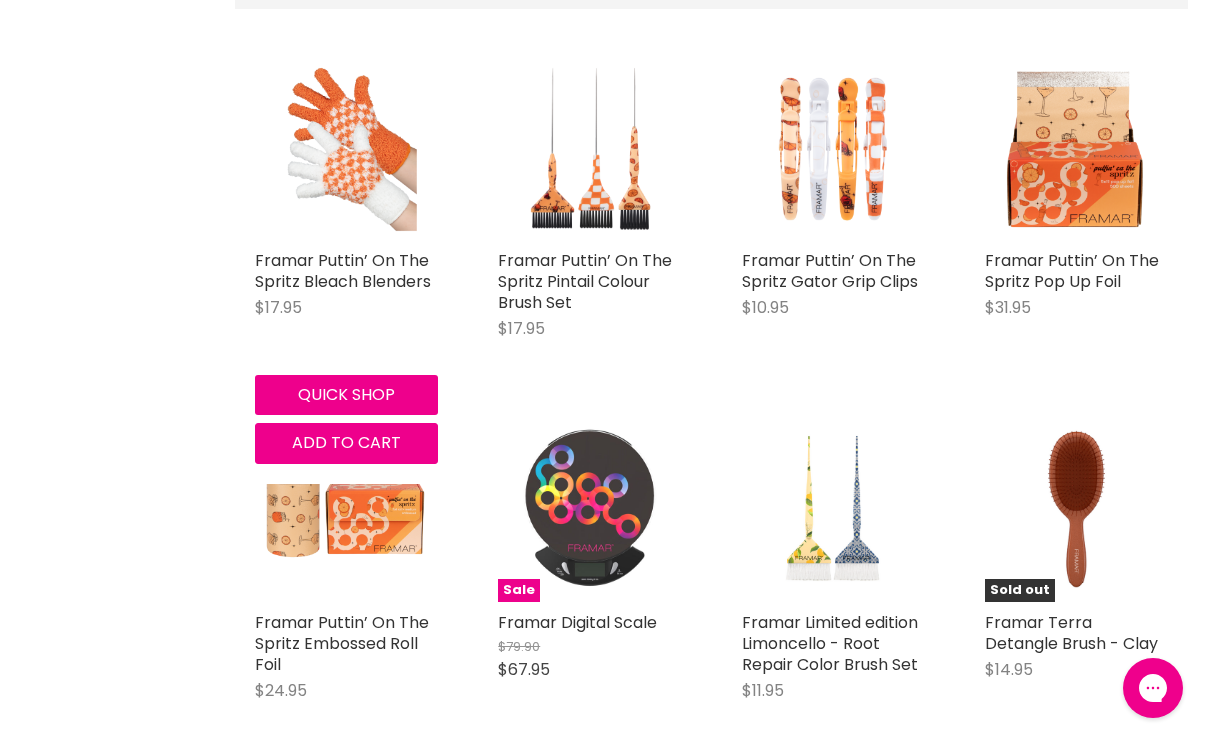 scroll, scrollTop: 566, scrollLeft: 0, axis: vertical 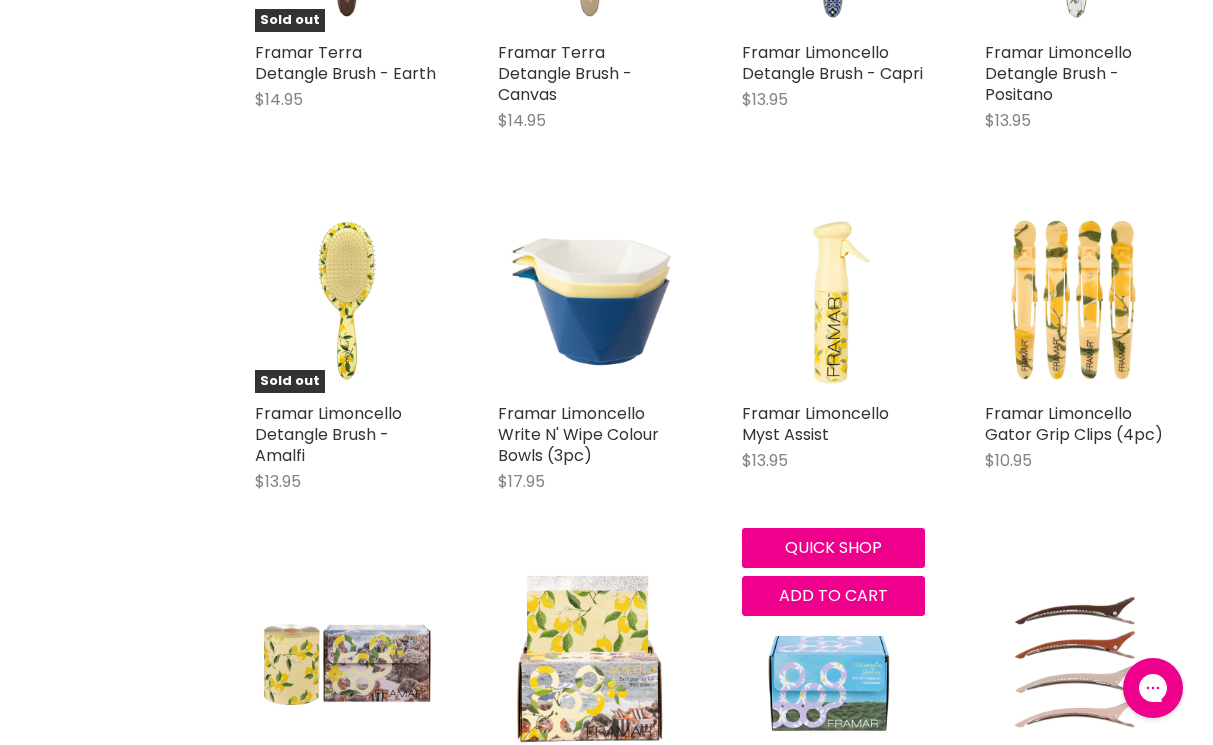 click on "$13.95" at bounding box center [833, 460] 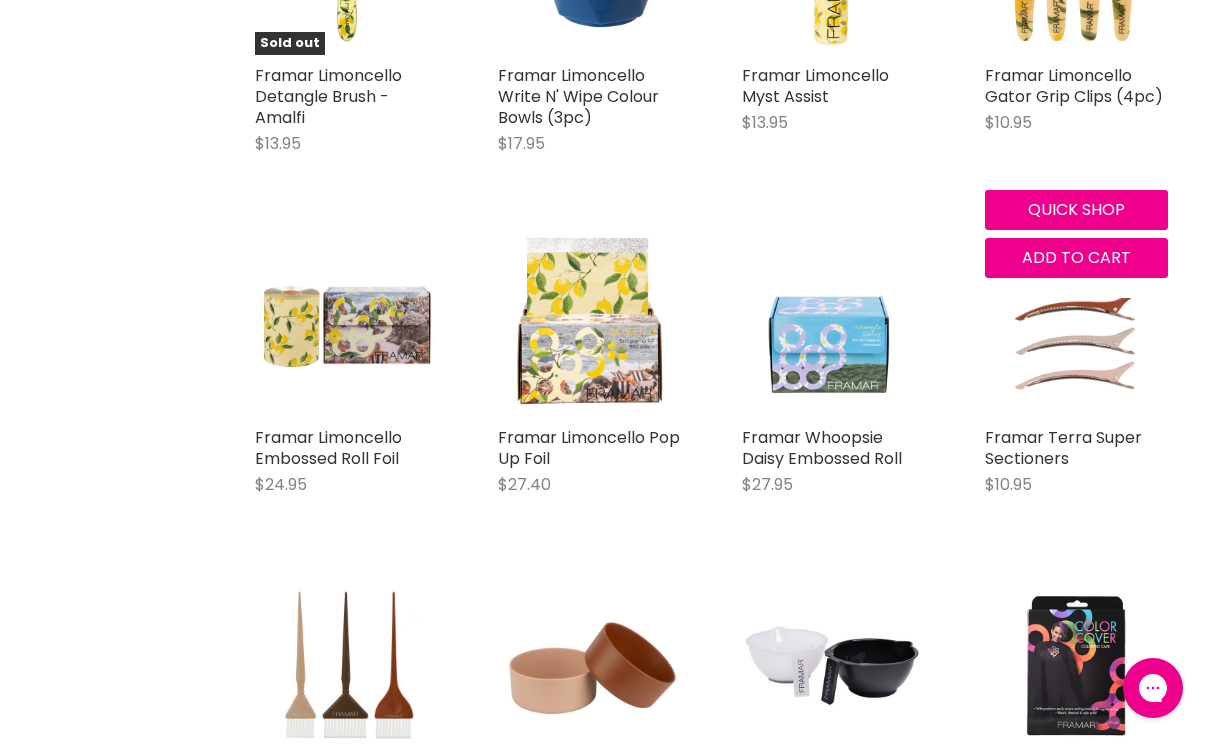 scroll, scrollTop: 1930, scrollLeft: 0, axis: vertical 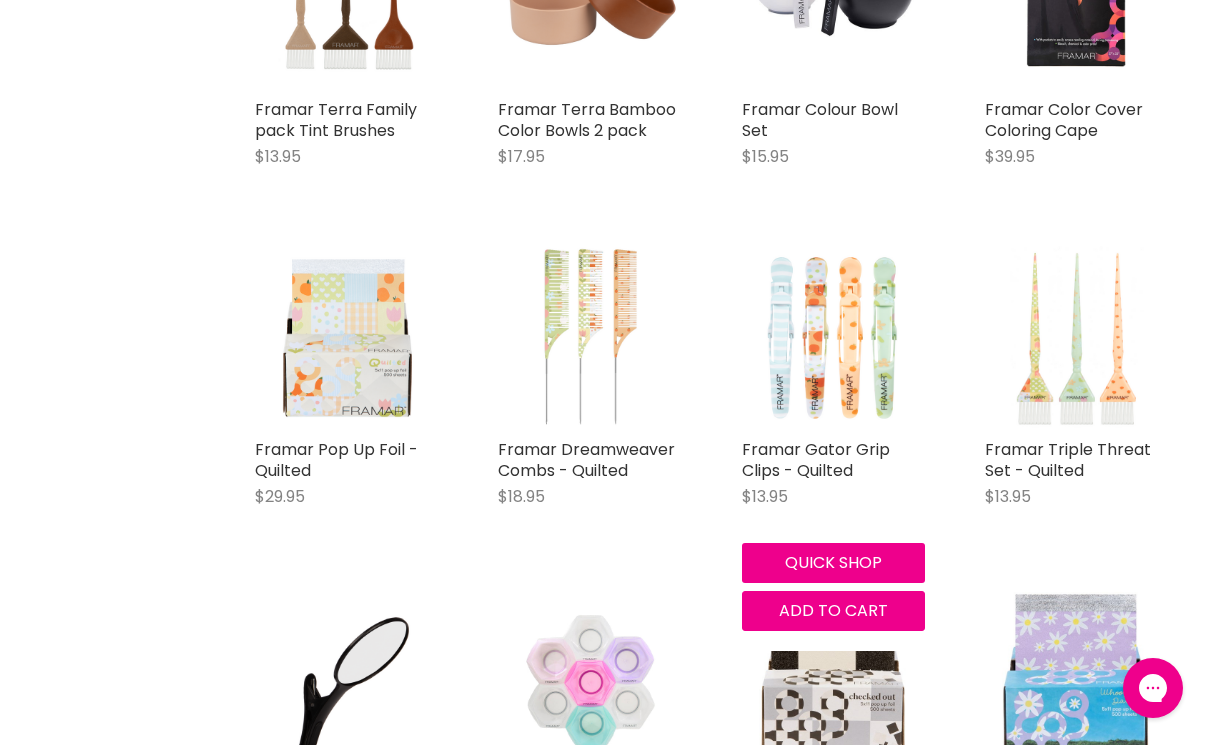 click on "Framar Gator Grip Clips - Quilted $13.95 Framar Quick shop Add to cart" at bounding box center (833, 438) 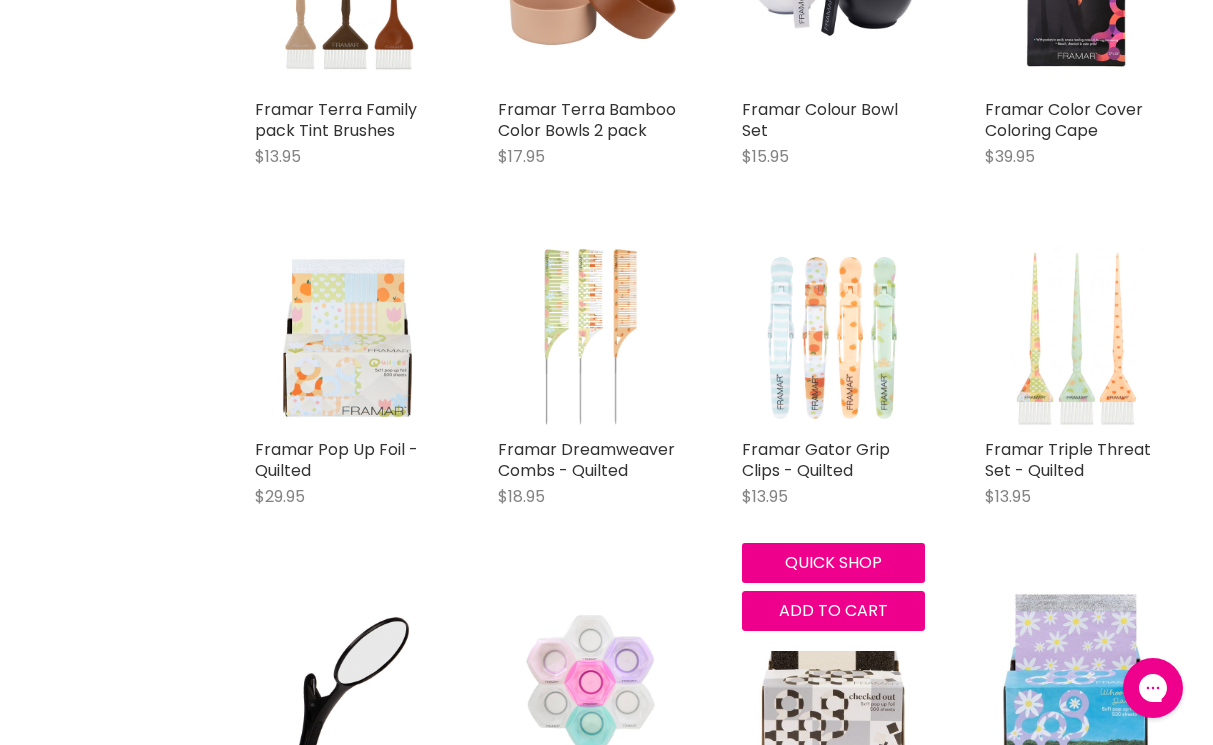 scroll, scrollTop: 2603, scrollLeft: 0, axis: vertical 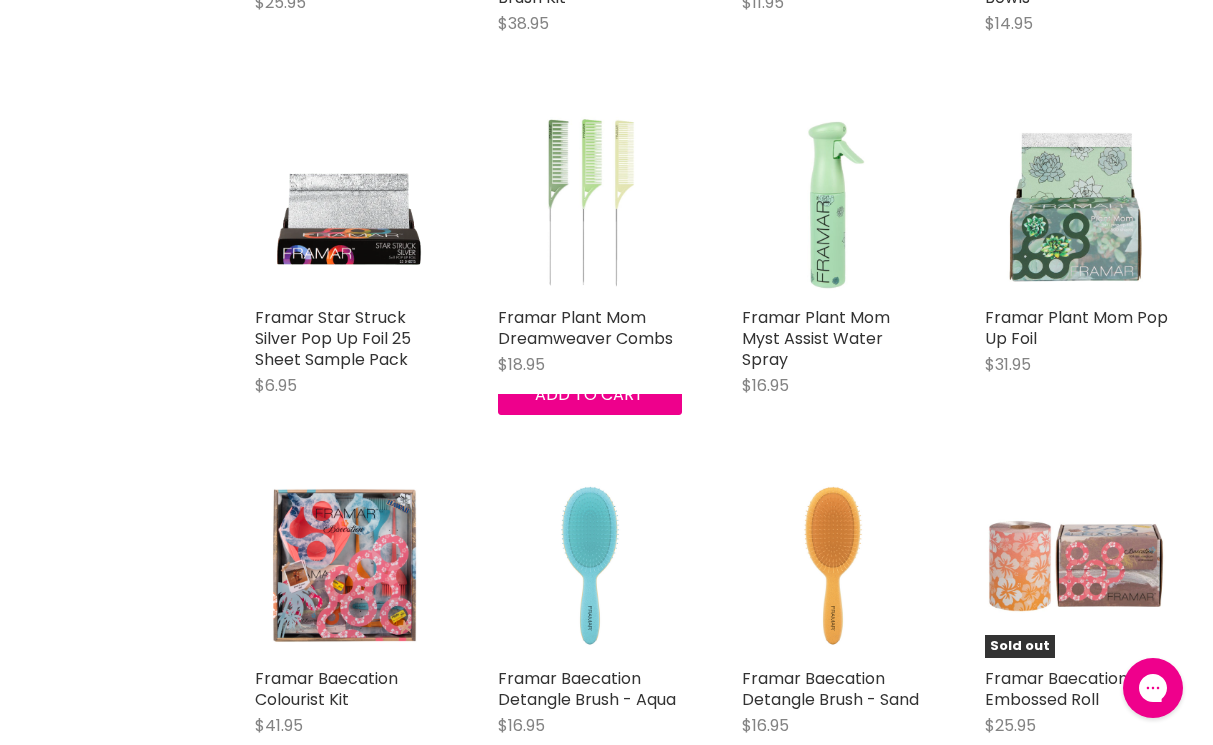 click on "Framar Plant Mom Dreamweaver Combs $18.95 Framar Quick shop Add to cart" at bounding box center (589, 264) 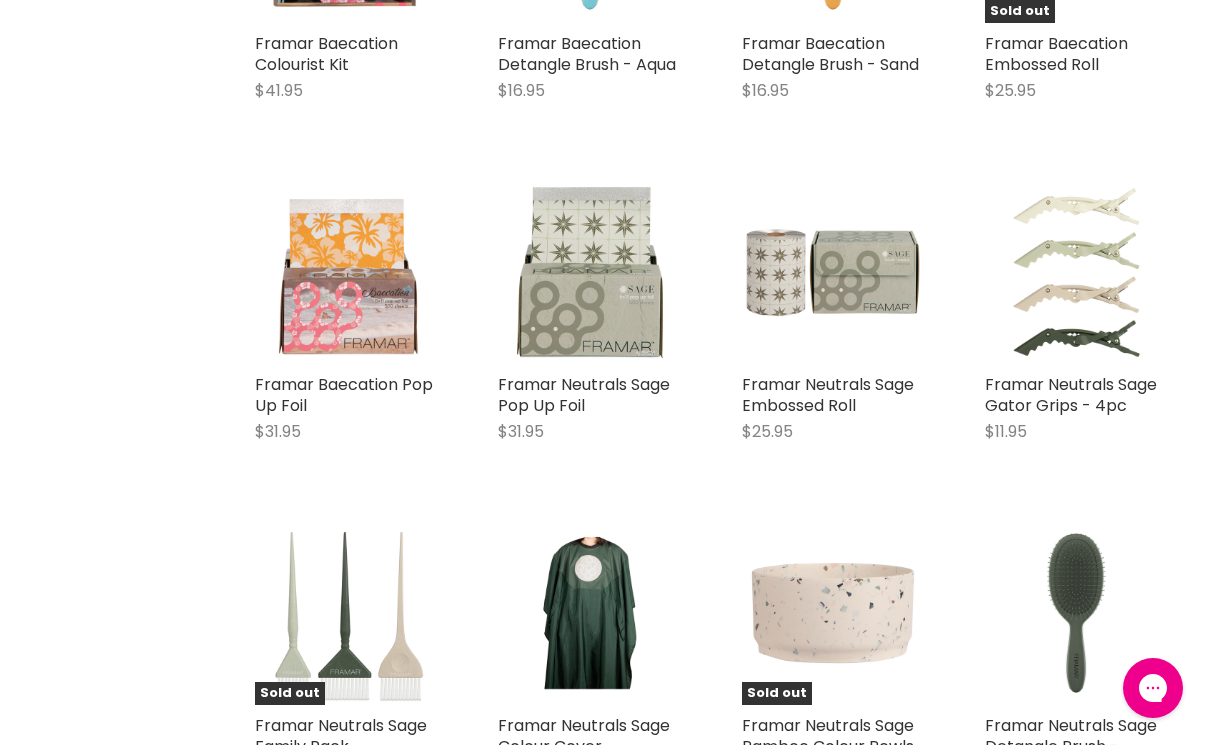 scroll, scrollTop: 5821, scrollLeft: 0, axis: vertical 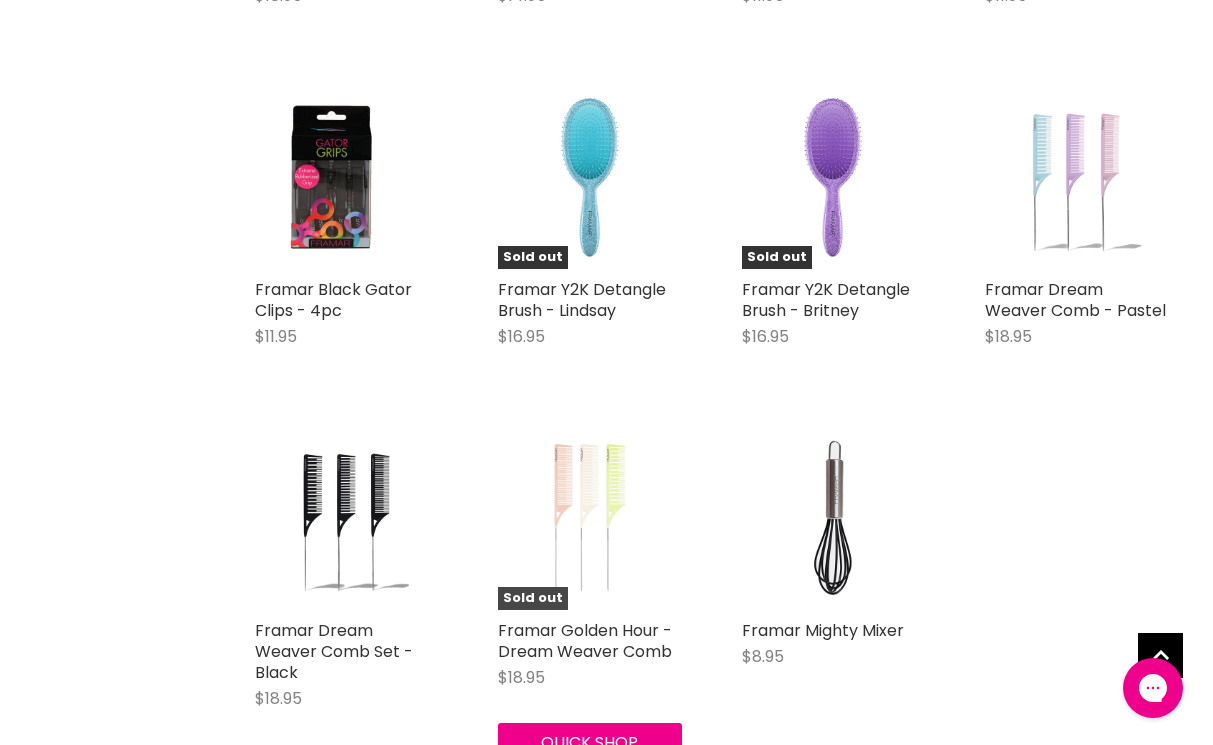 click at bounding box center [589, 517] 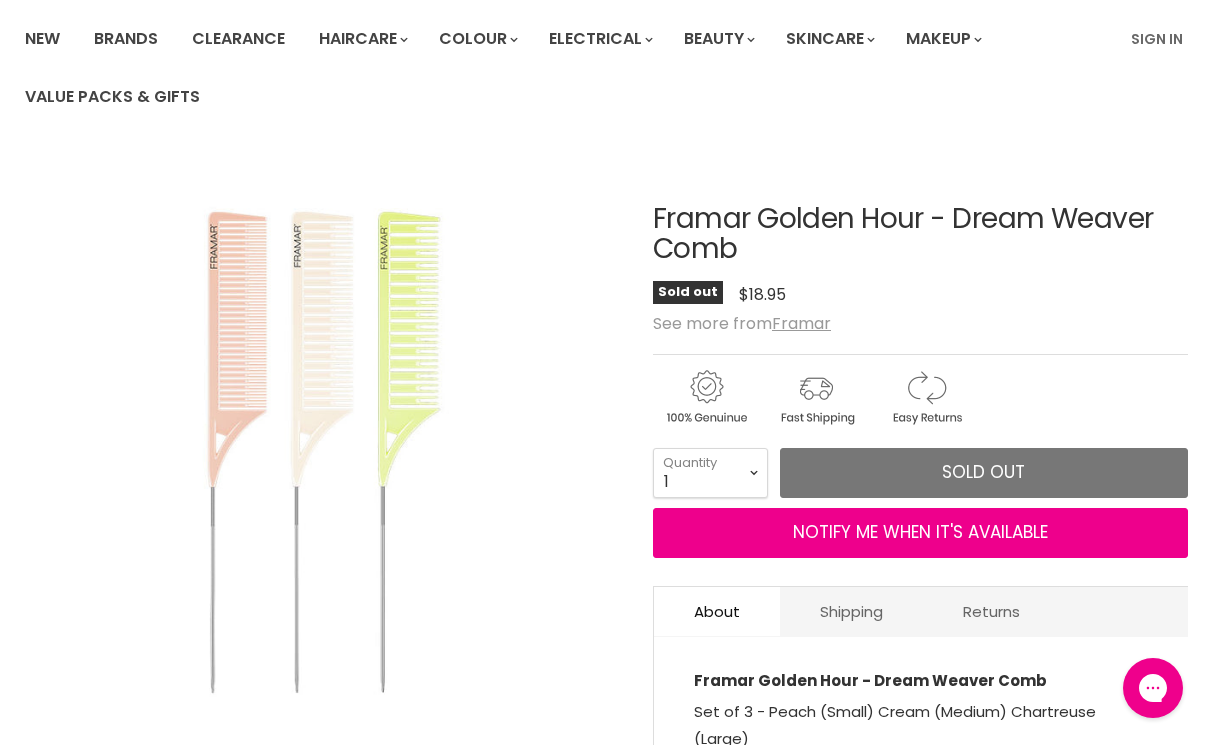 scroll, scrollTop: 0, scrollLeft: 0, axis: both 